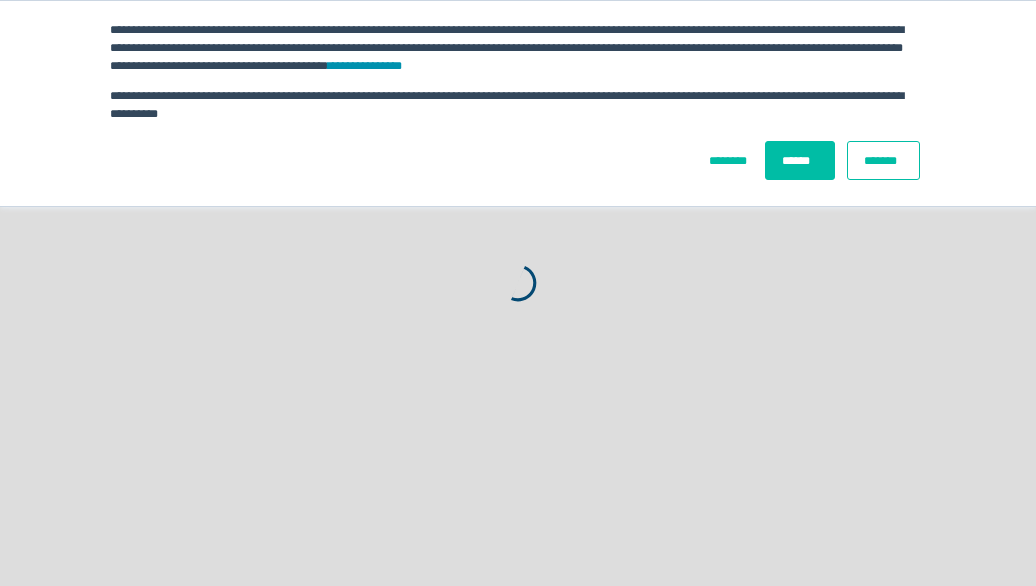 scroll, scrollTop: 0, scrollLeft: 0, axis: both 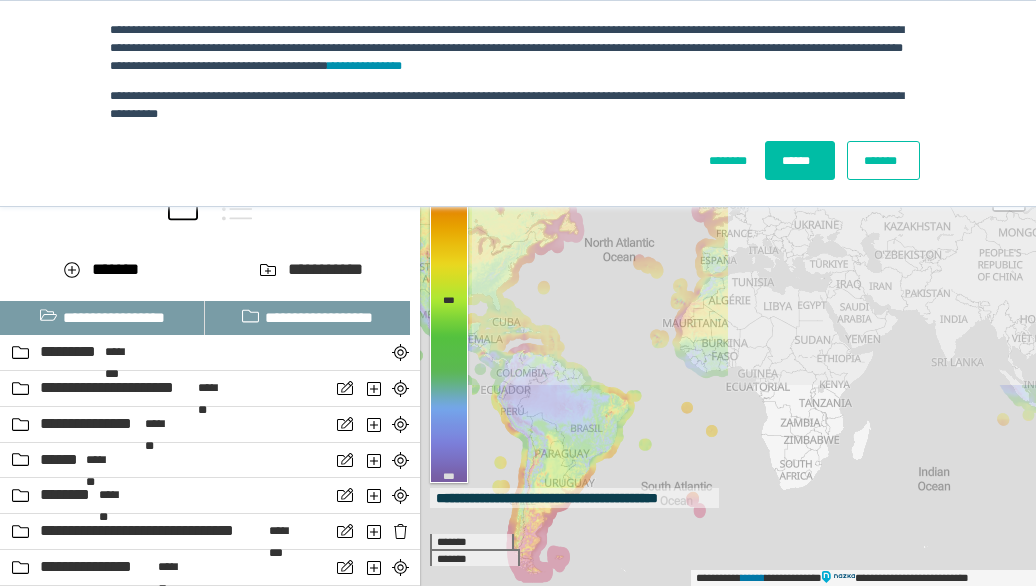 click on "*******" at bounding box center (883, 160) 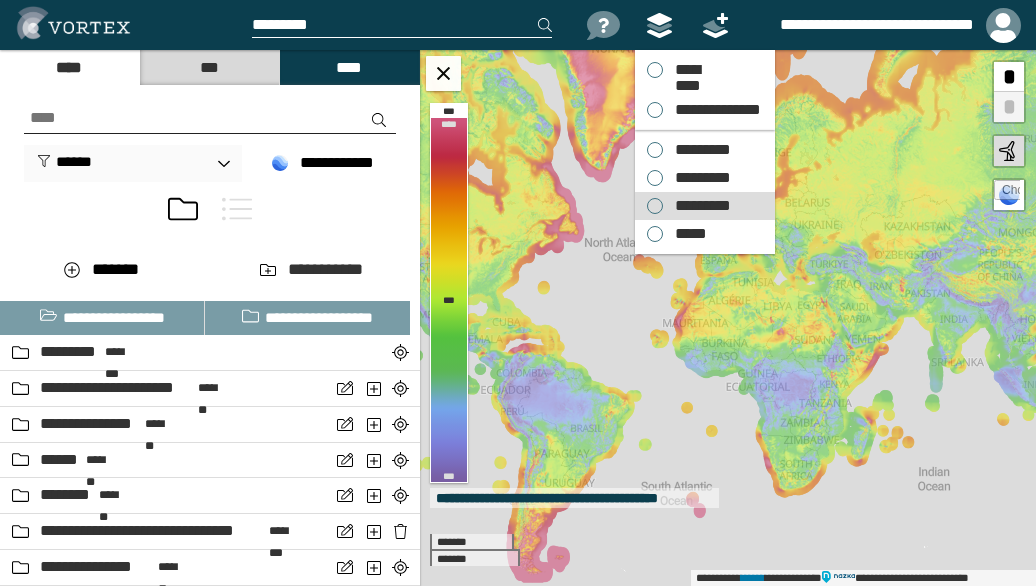 click on "*********" at bounding box center [698, 150] 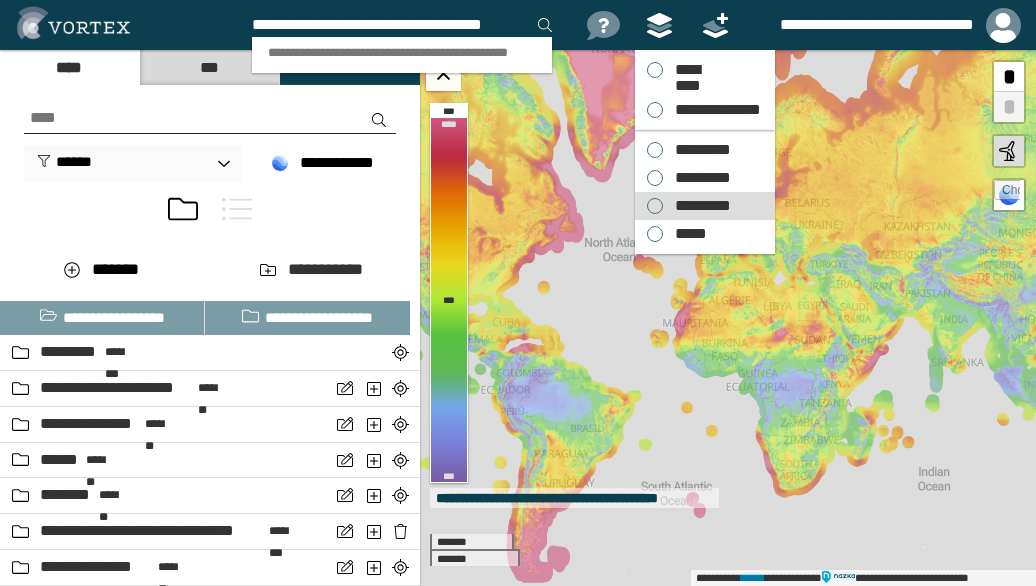 scroll, scrollTop: 0, scrollLeft: 18, axis: horizontal 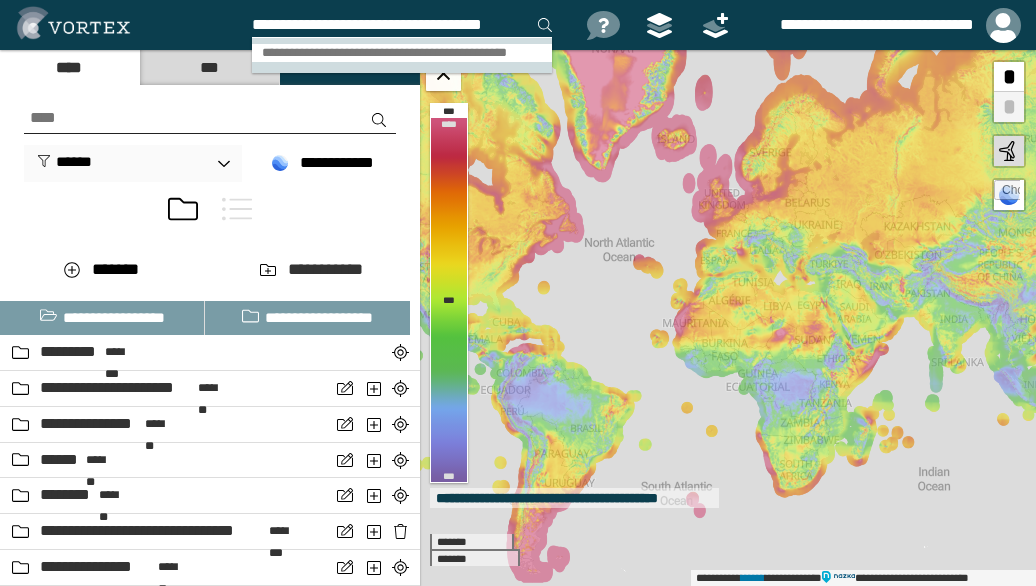type on "**********" 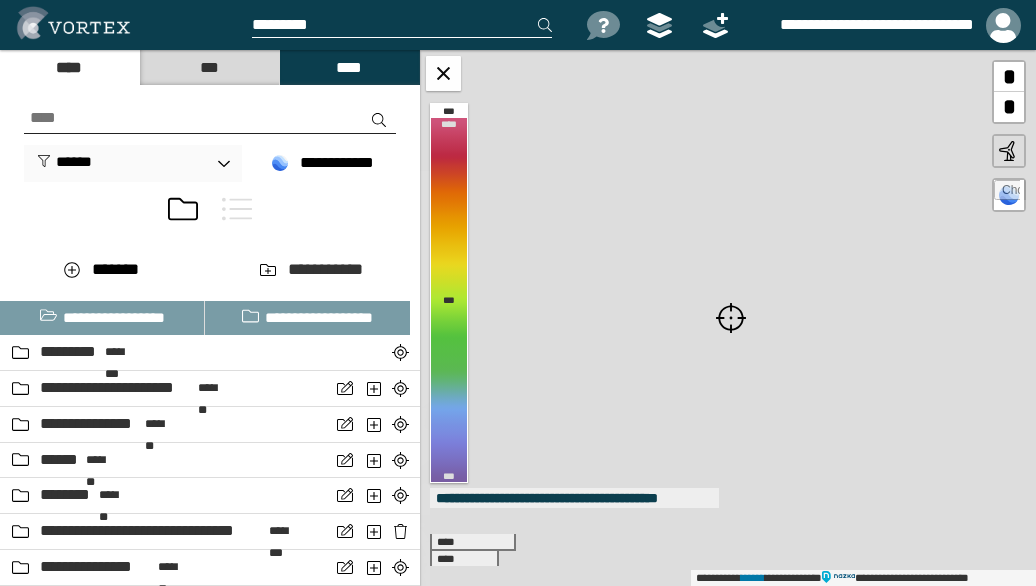 scroll, scrollTop: 0, scrollLeft: 0, axis: both 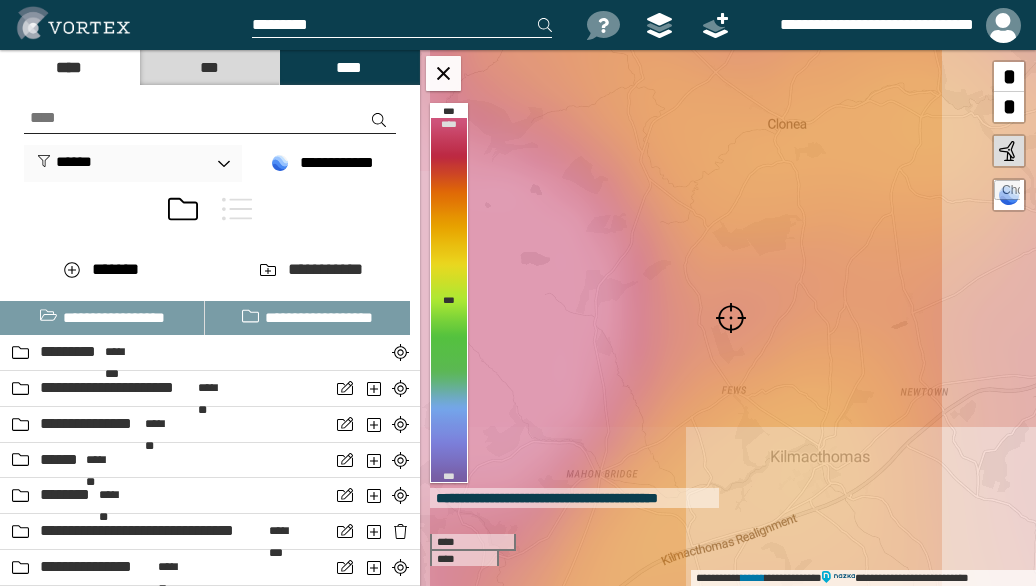 click at bounding box center (731, 318) 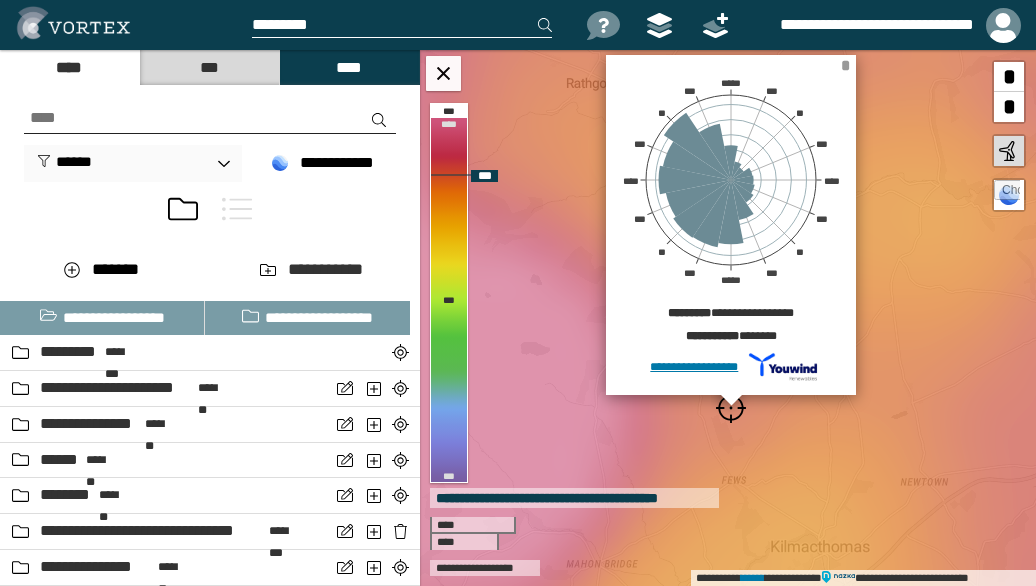 click on "*" at bounding box center [845, 65] 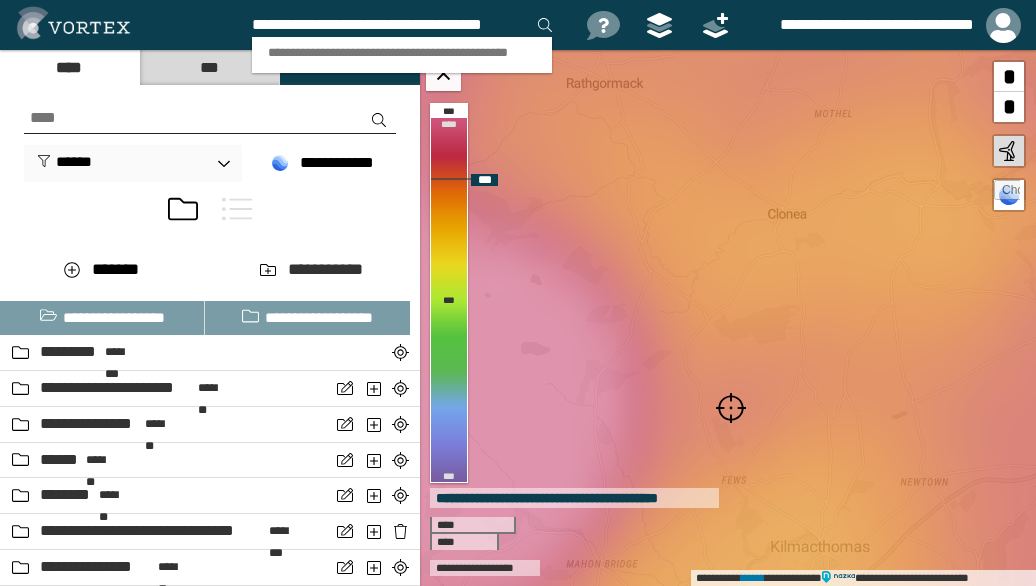 scroll, scrollTop: 0, scrollLeft: 18, axis: horizontal 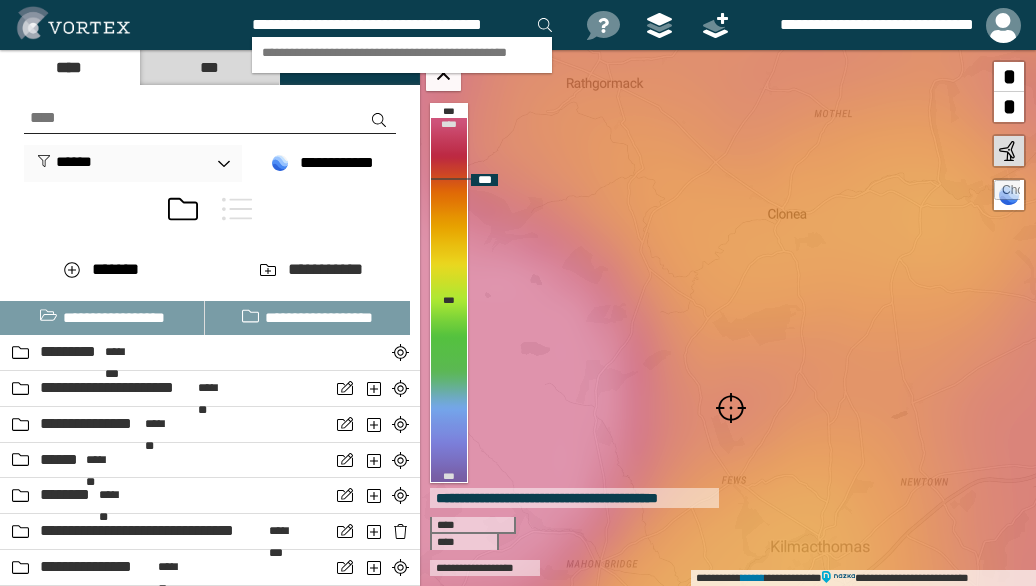 type on "**********" 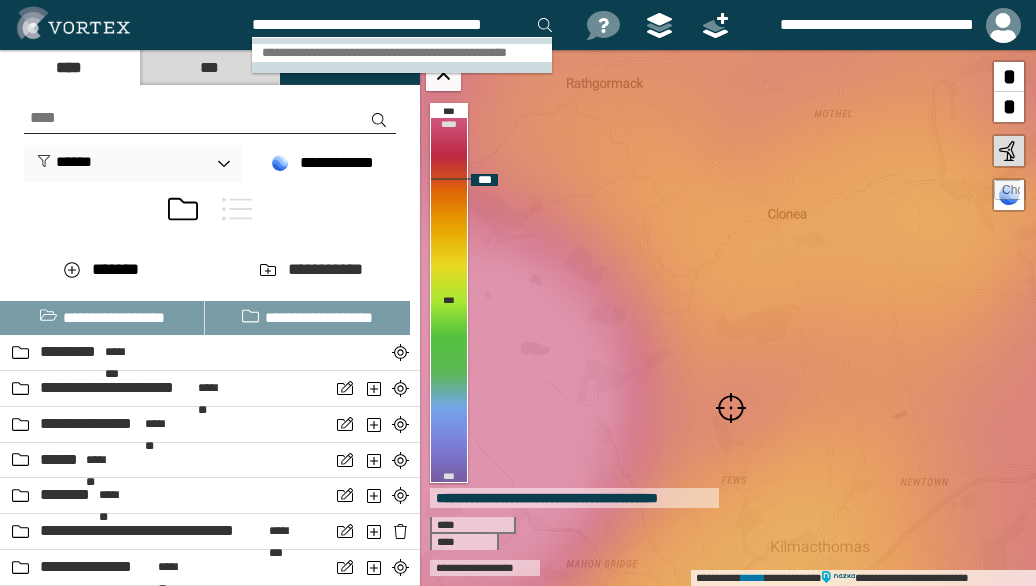 click on "**********" at bounding box center [401, 53] 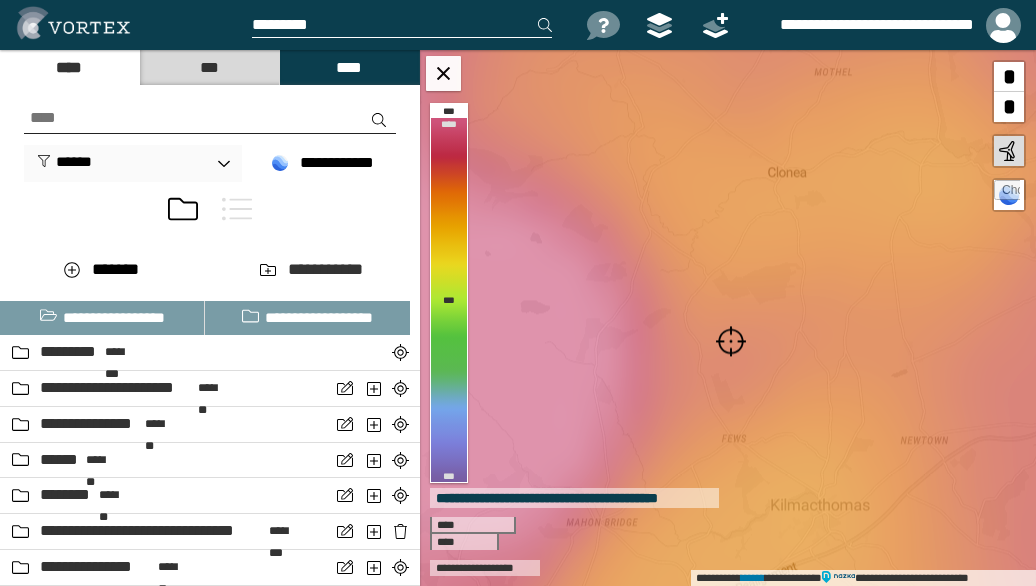 scroll, scrollTop: 0, scrollLeft: 0, axis: both 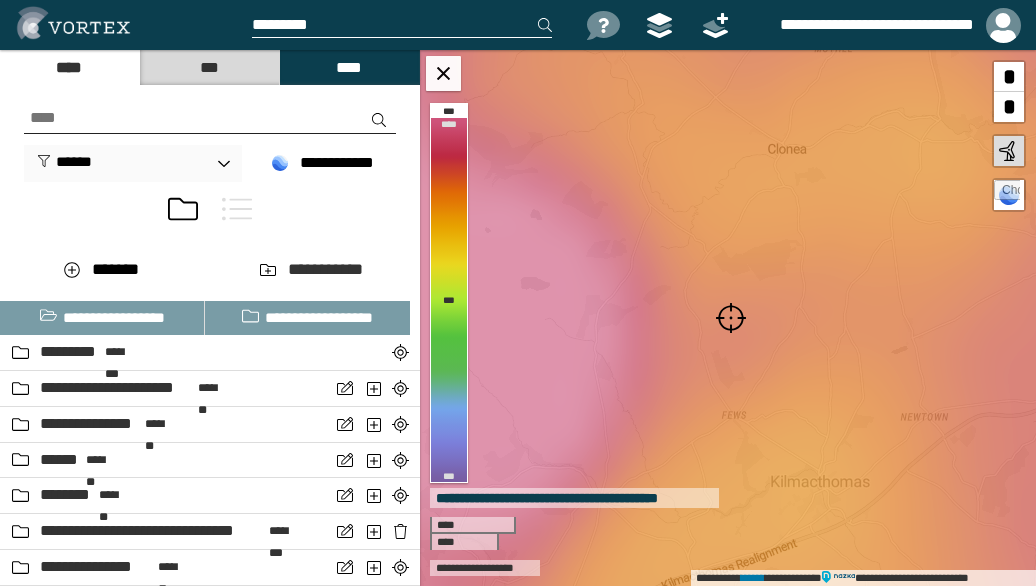 click at bounding box center [731, 318] 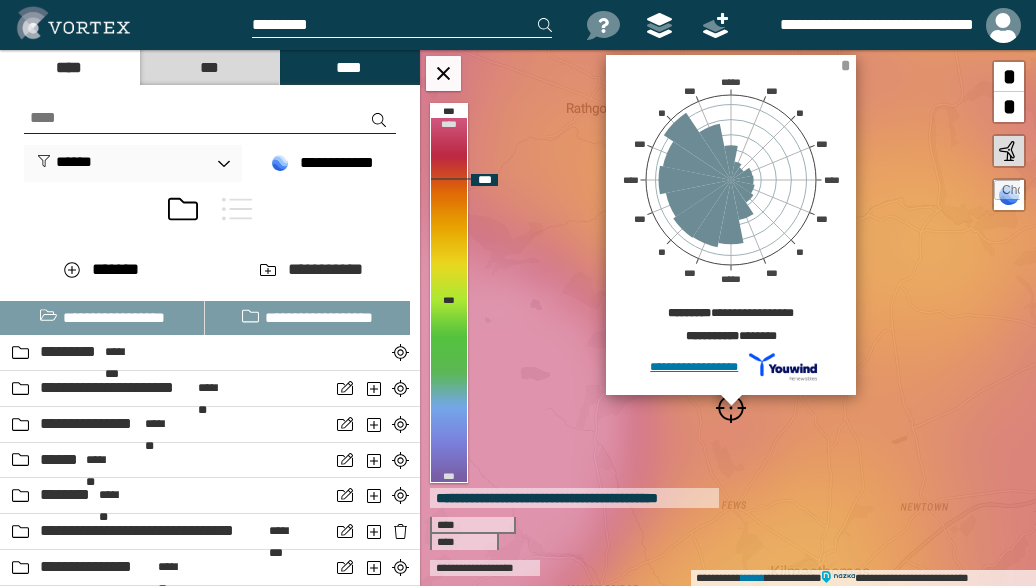 click on "*" at bounding box center (845, 65) 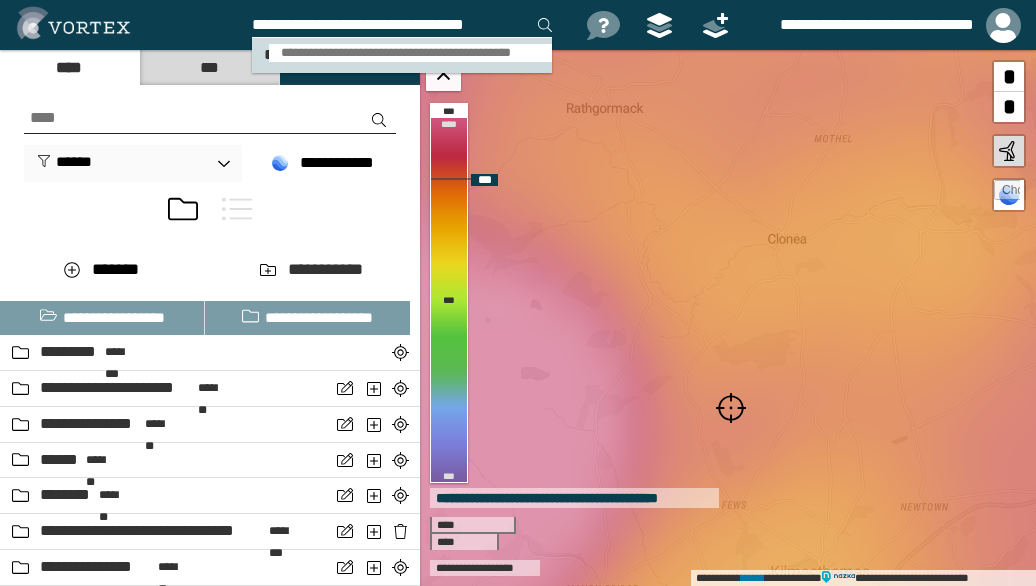 type on "**********" 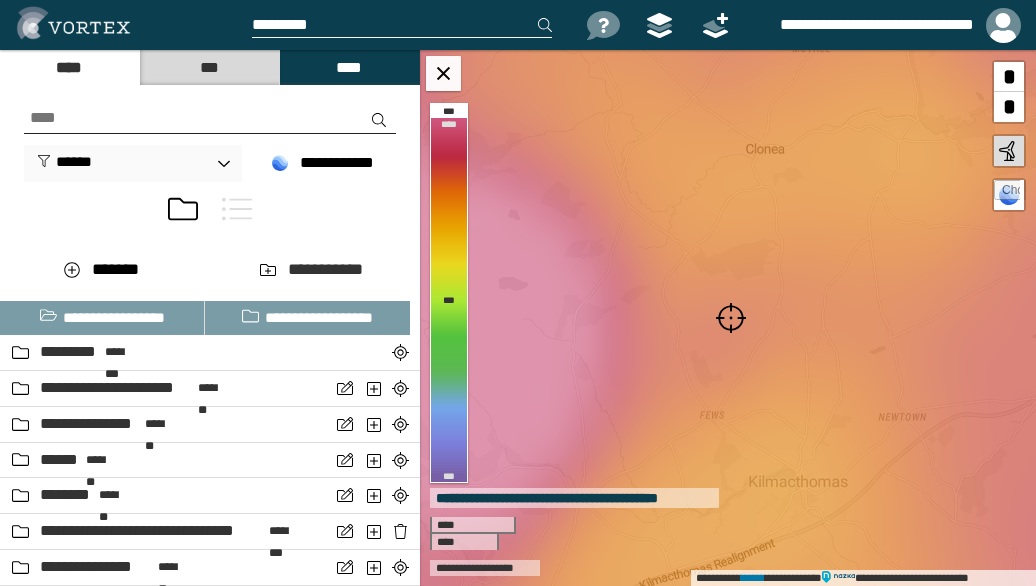 click at bounding box center (731, 318) 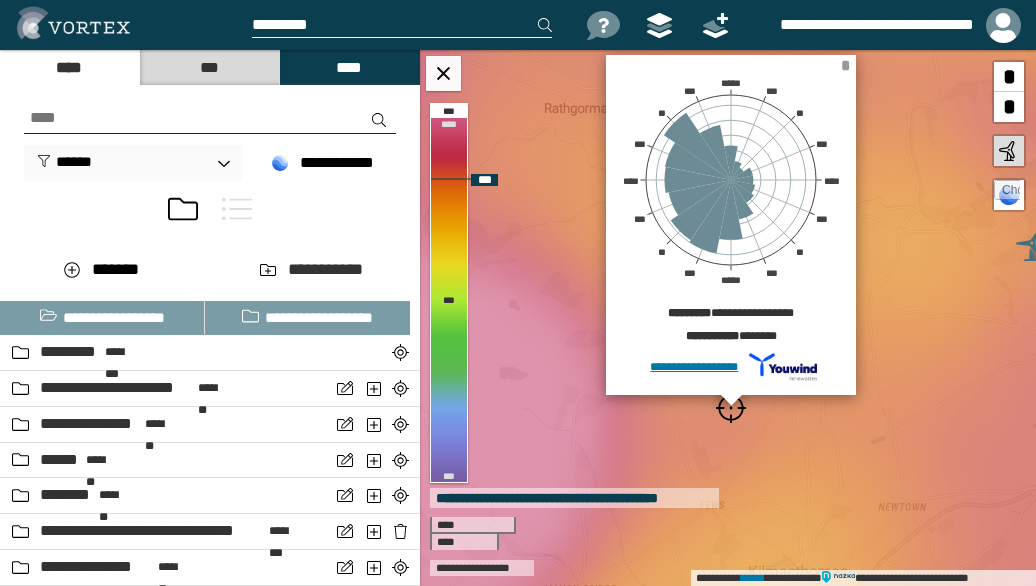 click on "*" at bounding box center [845, 65] 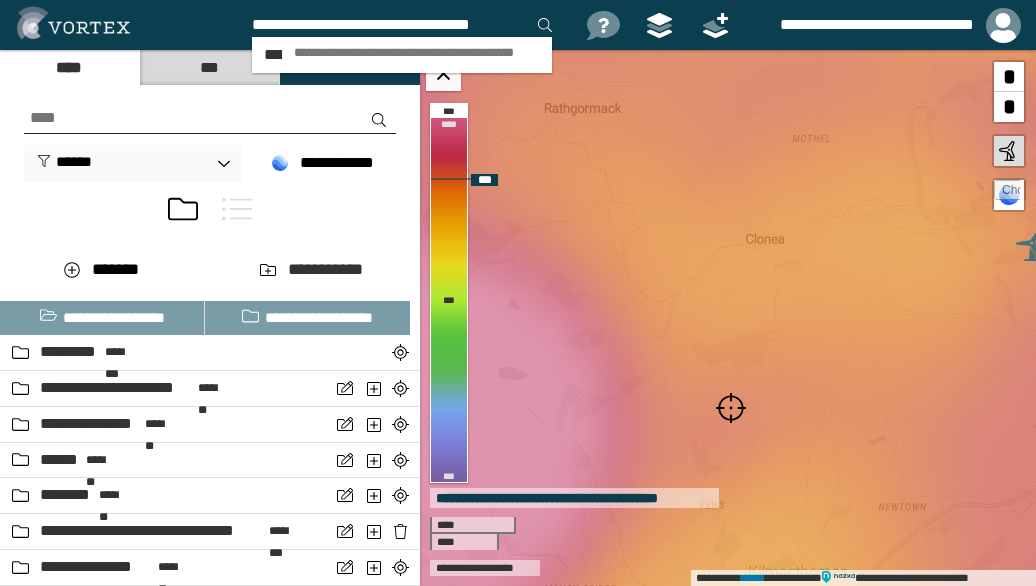 scroll, scrollTop: 0, scrollLeft: 2, axis: horizontal 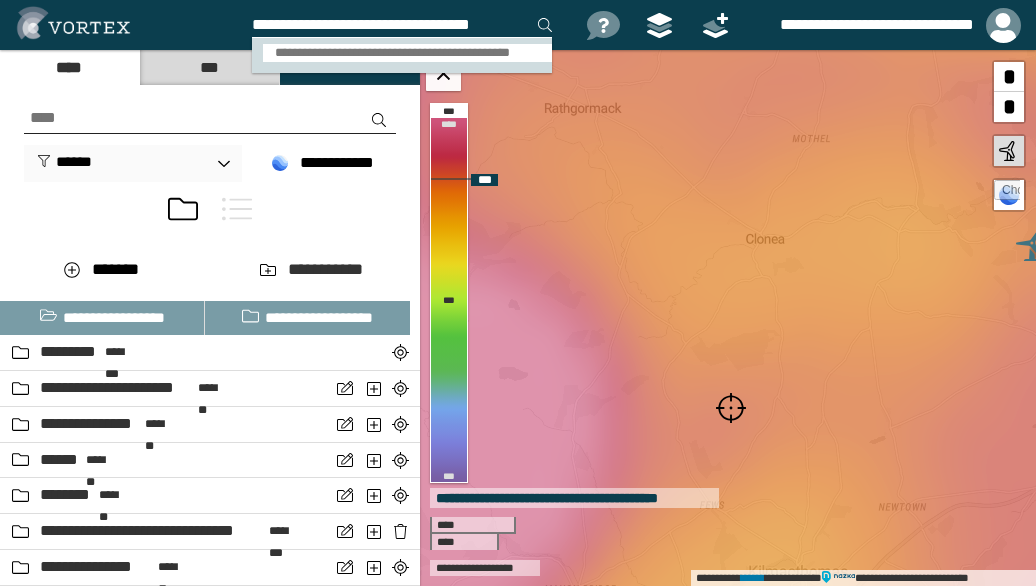 type on "**********" 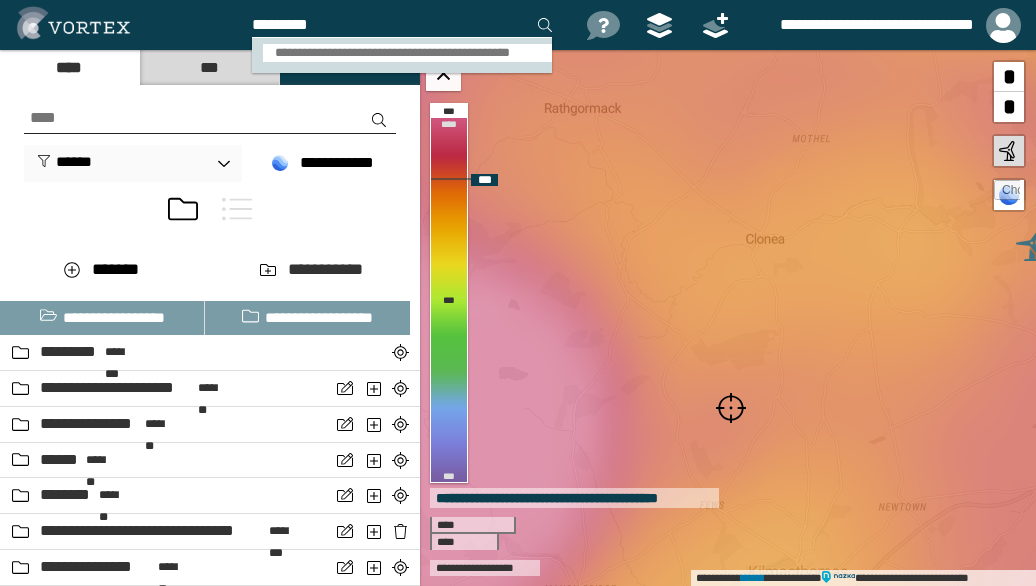 scroll, scrollTop: 0, scrollLeft: 0, axis: both 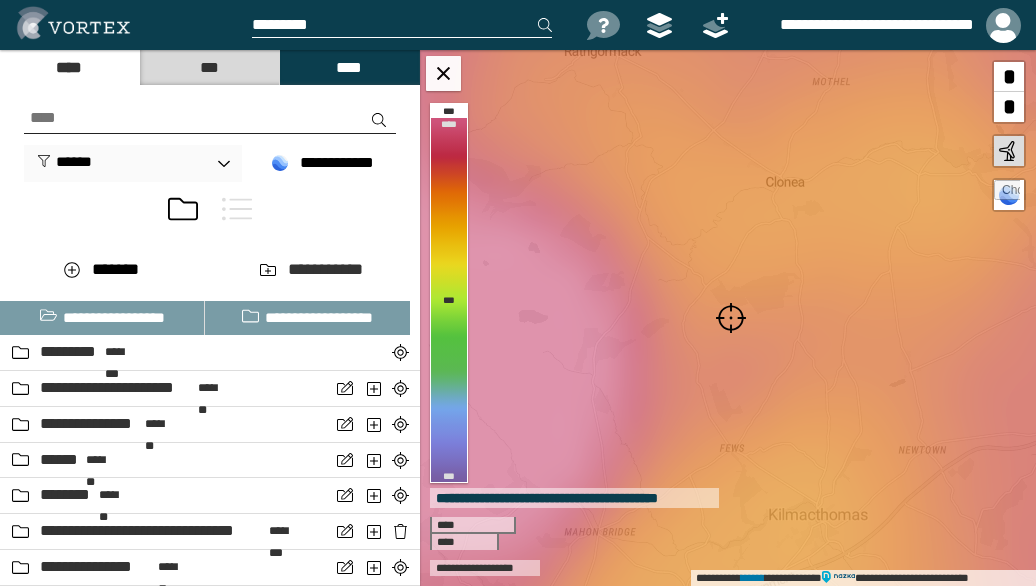 click at bounding box center (731, 318) 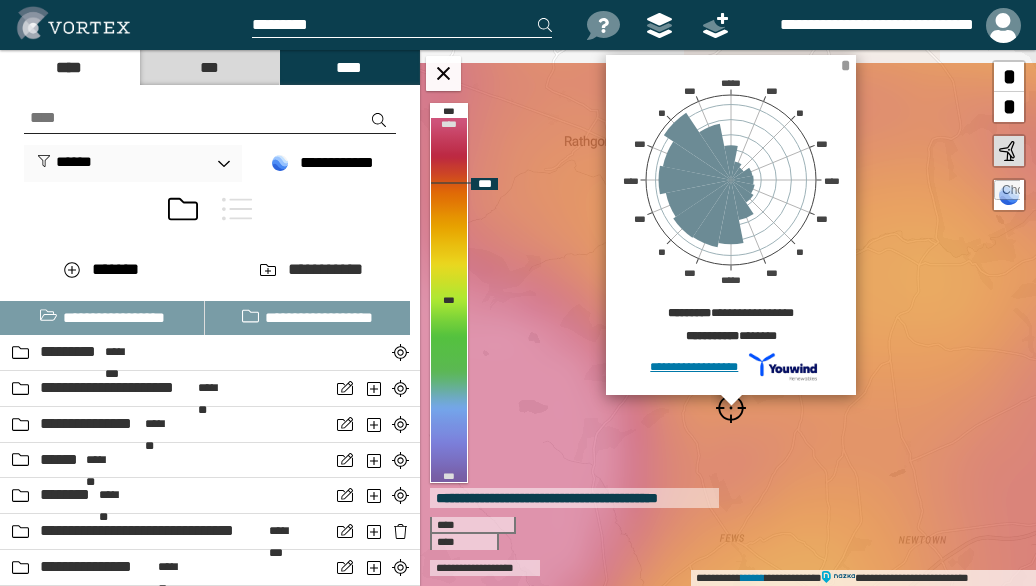 click on "*" at bounding box center [845, 65] 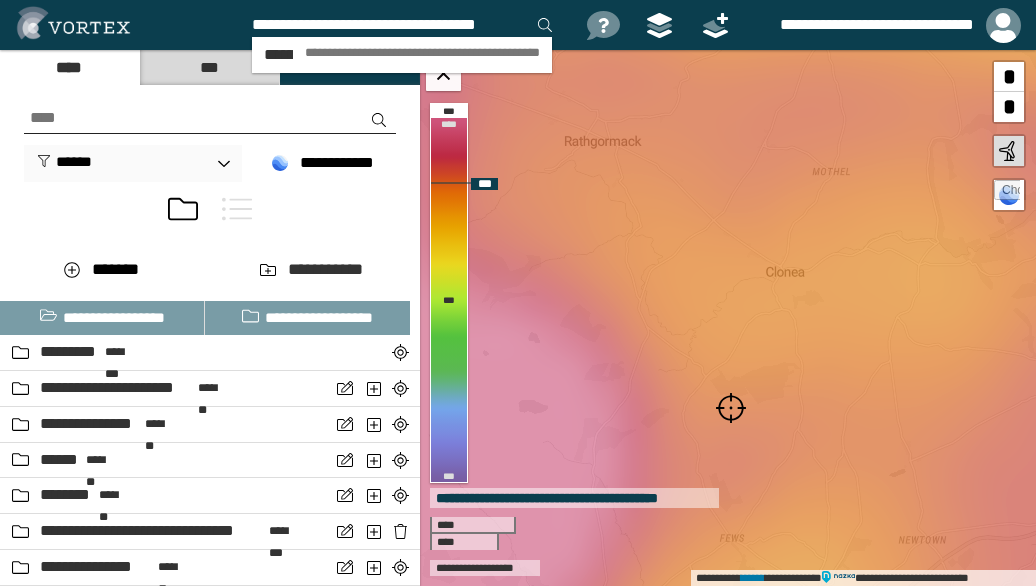 scroll, scrollTop: 0, scrollLeft: 10, axis: horizontal 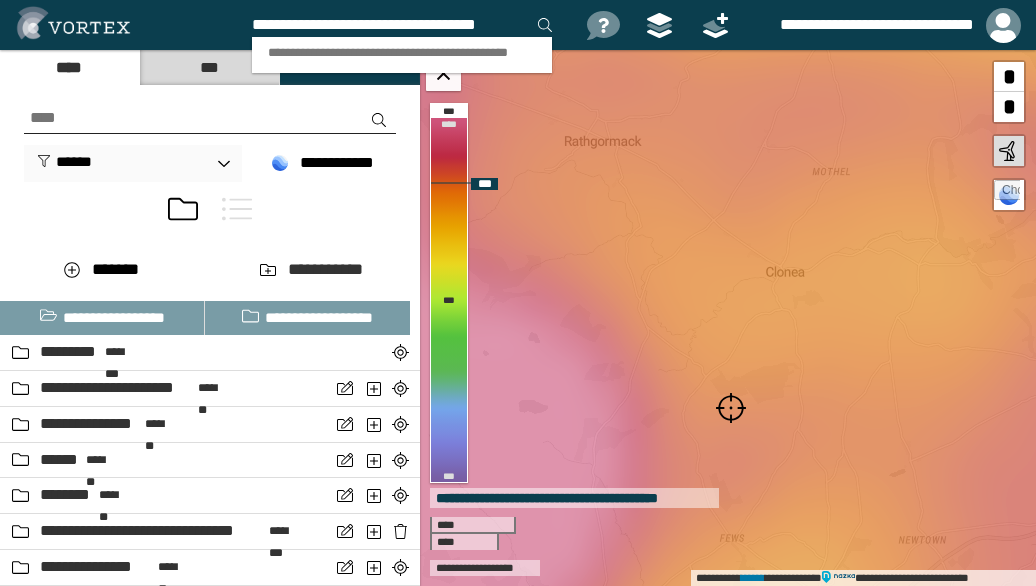 type on "**********" 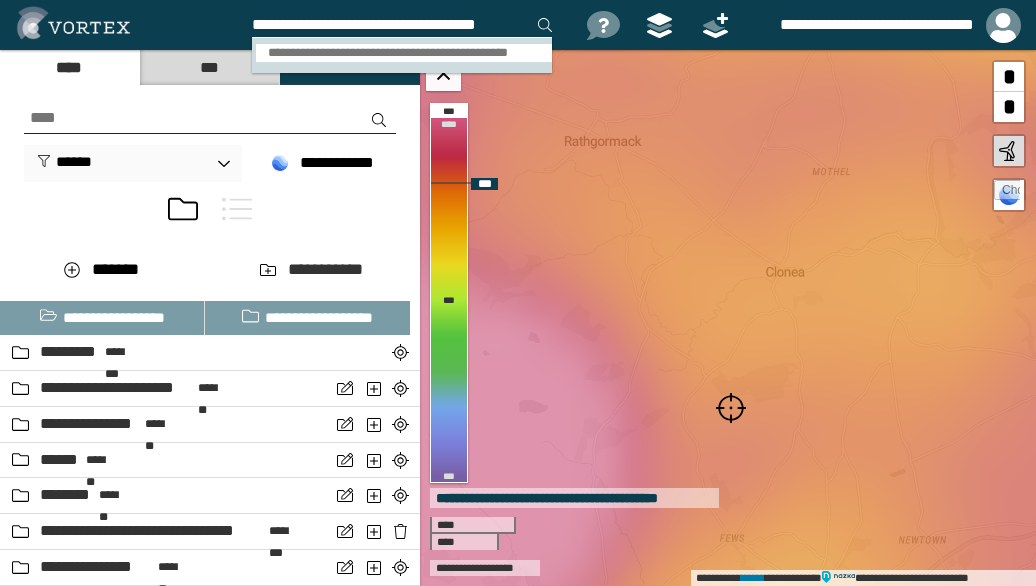 click on "**********" at bounding box center [404, 53] 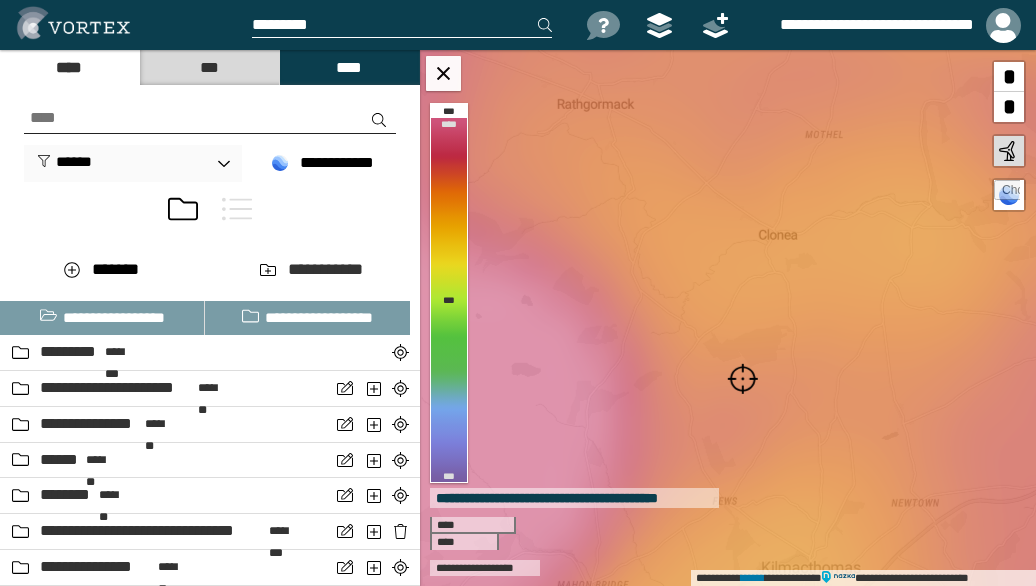 scroll, scrollTop: 0, scrollLeft: 0, axis: both 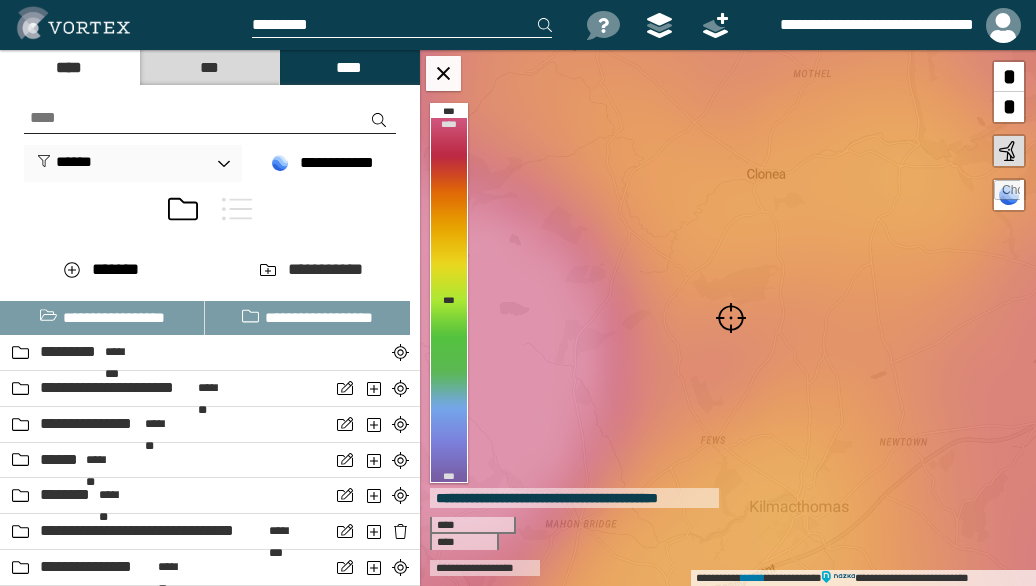 click at bounding box center (731, 318) 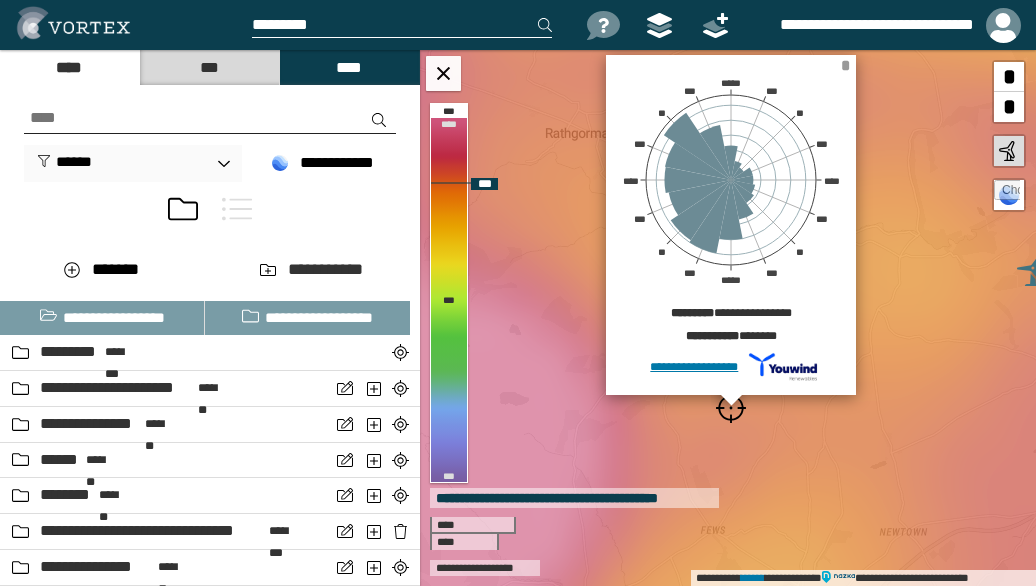 click on "*" at bounding box center (845, 65) 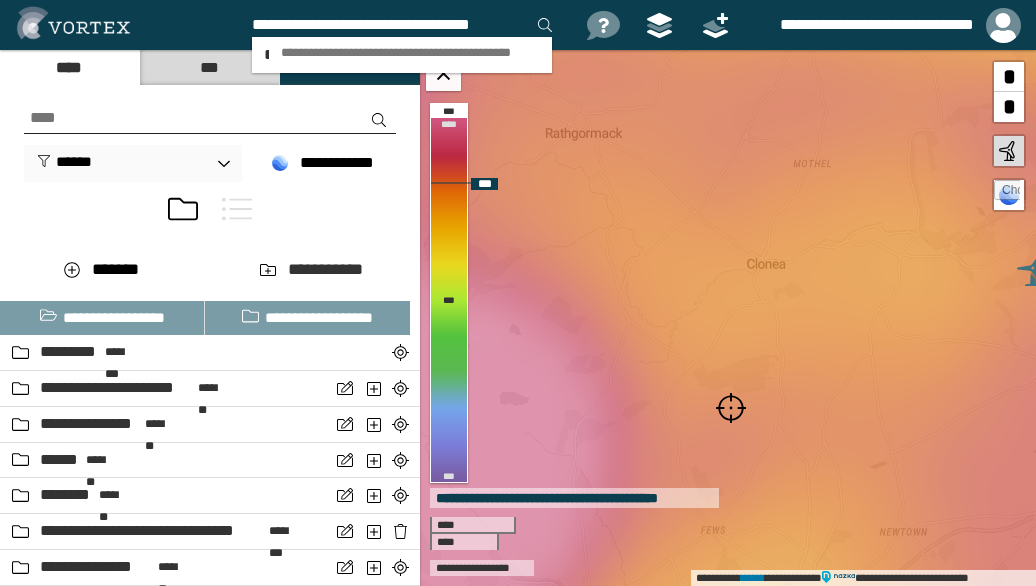 scroll, scrollTop: 0, scrollLeft: 2, axis: horizontal 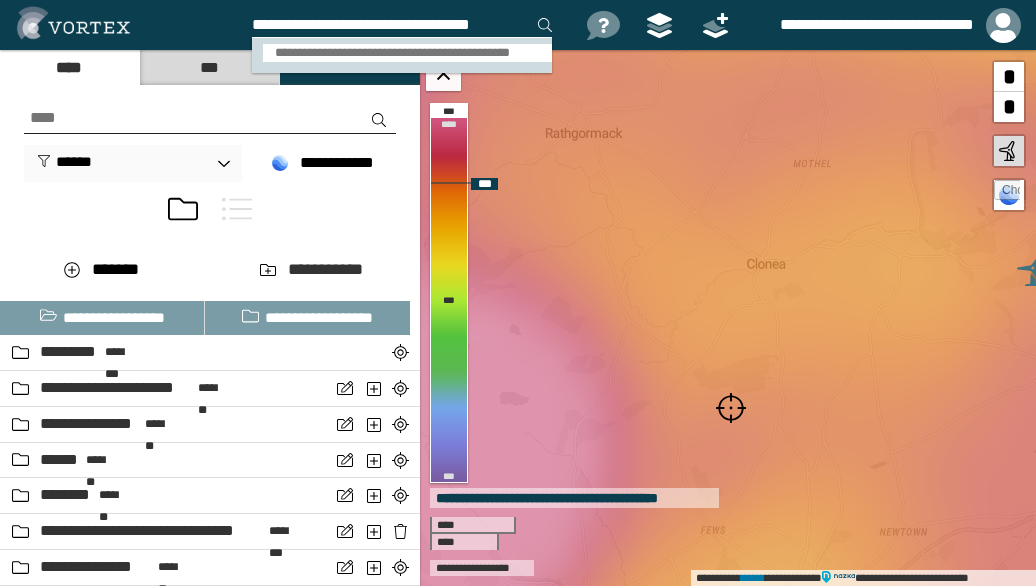 type on "**********" 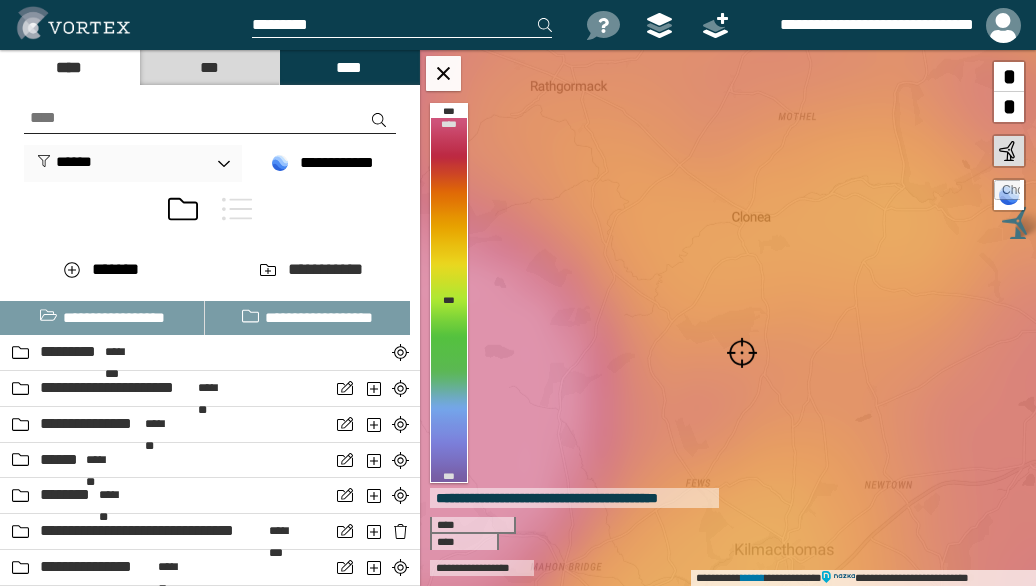 scroll, scrollTop: 0, scrollLeft: 0, axis: both 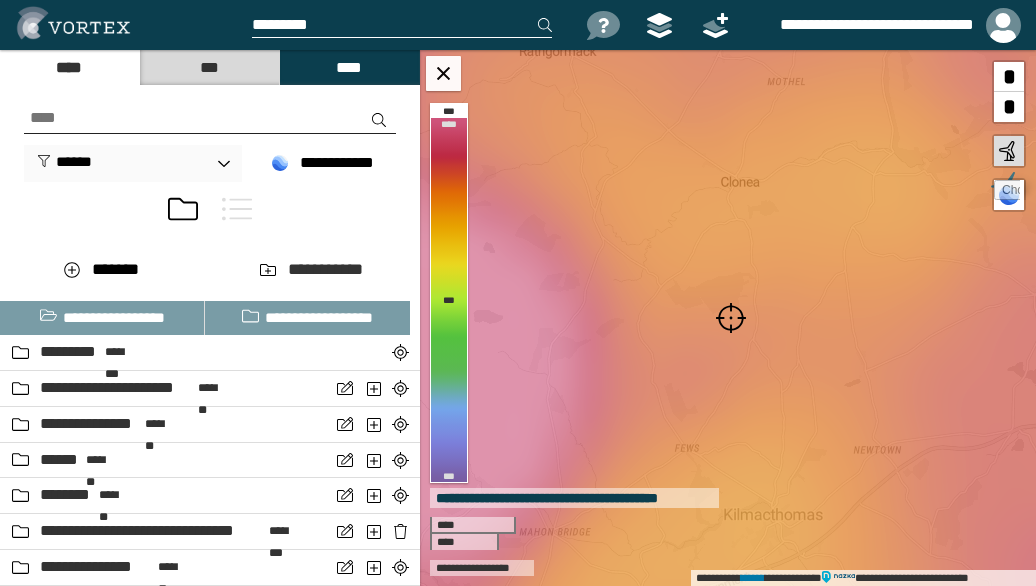 click at bounding box center (731, 318) 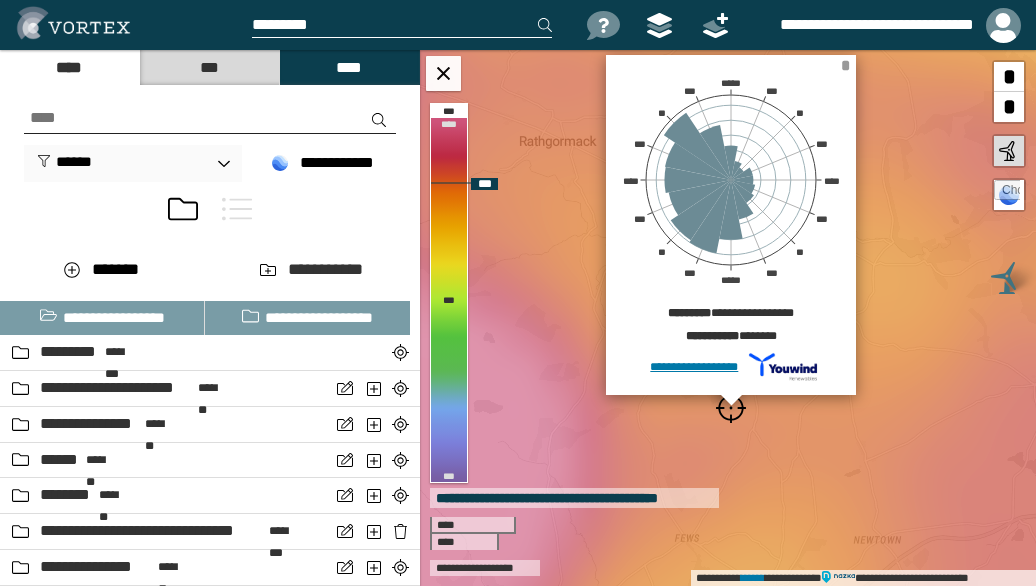 click on "*" at bounding box center (845, 65) 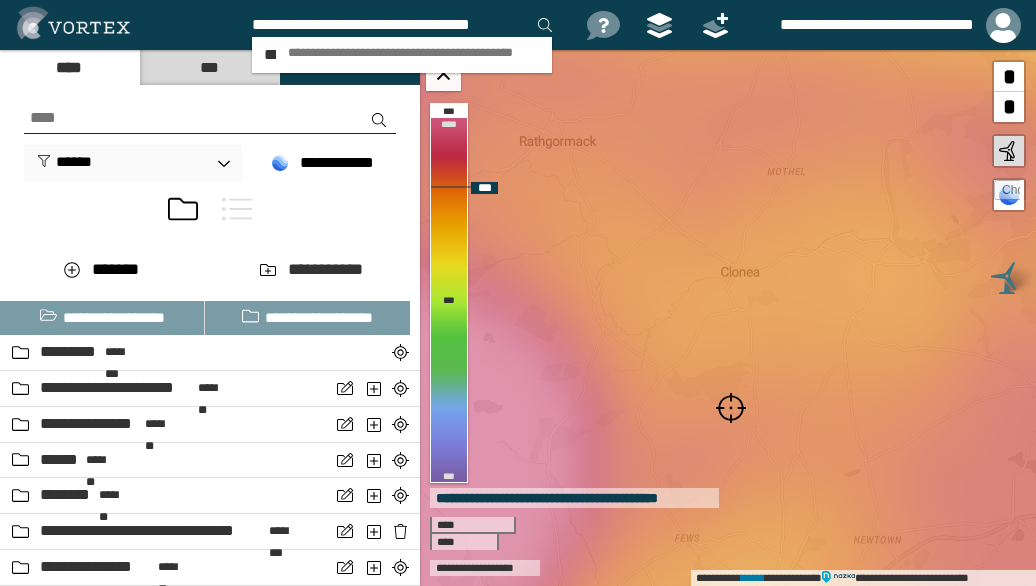 scroll, scrollTop: 0, scrollLeft: 2, axis: horizontal 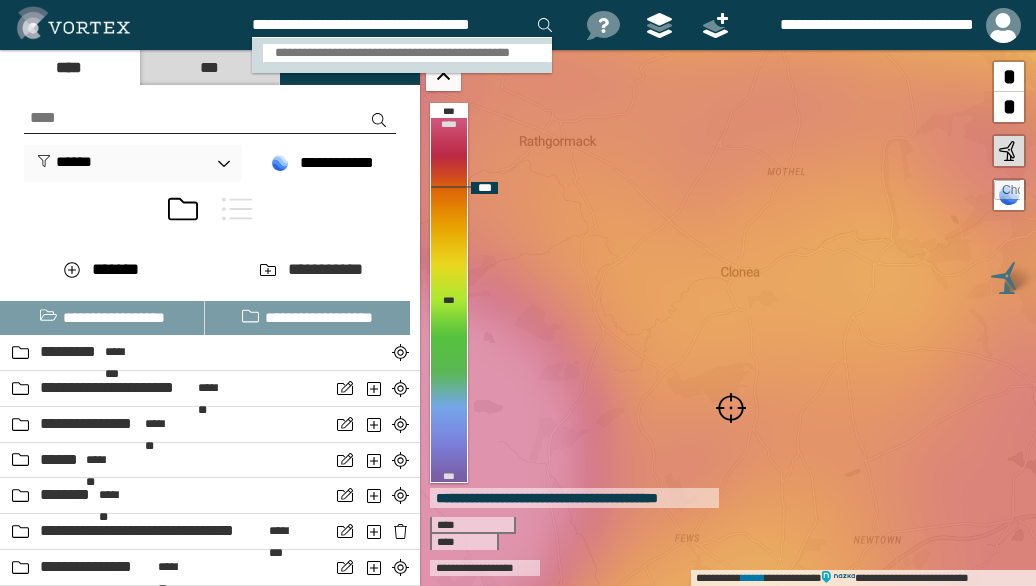 type on "**********" 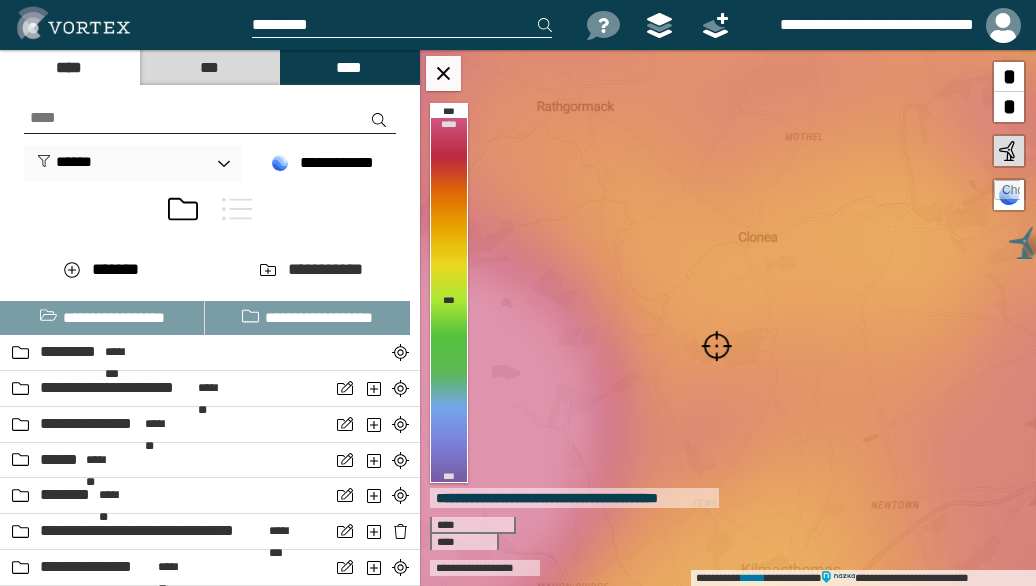 scroll, scrollTop: 0, scrollLeft: 0, axis: both 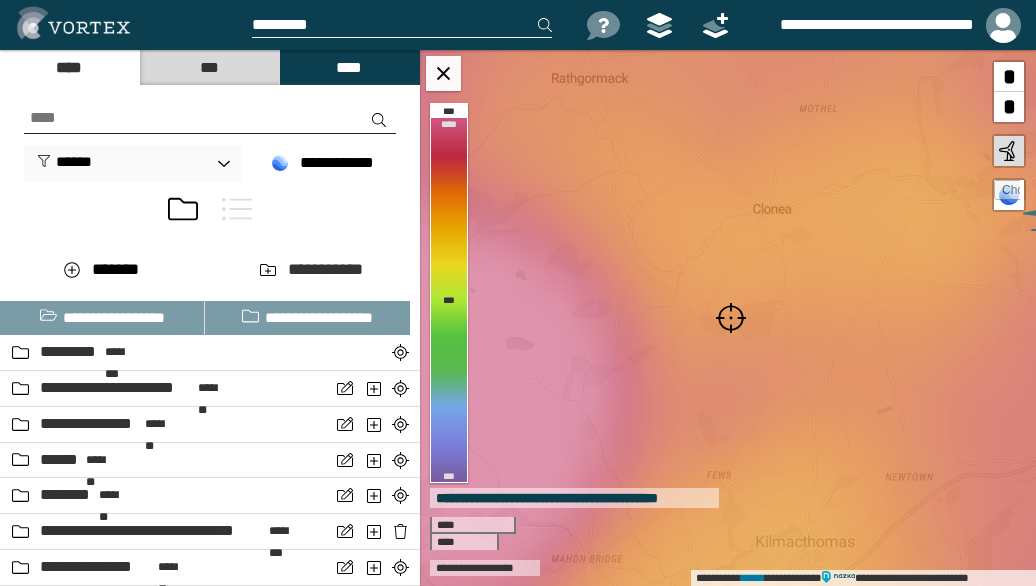 click at bounding box center [731, 318] 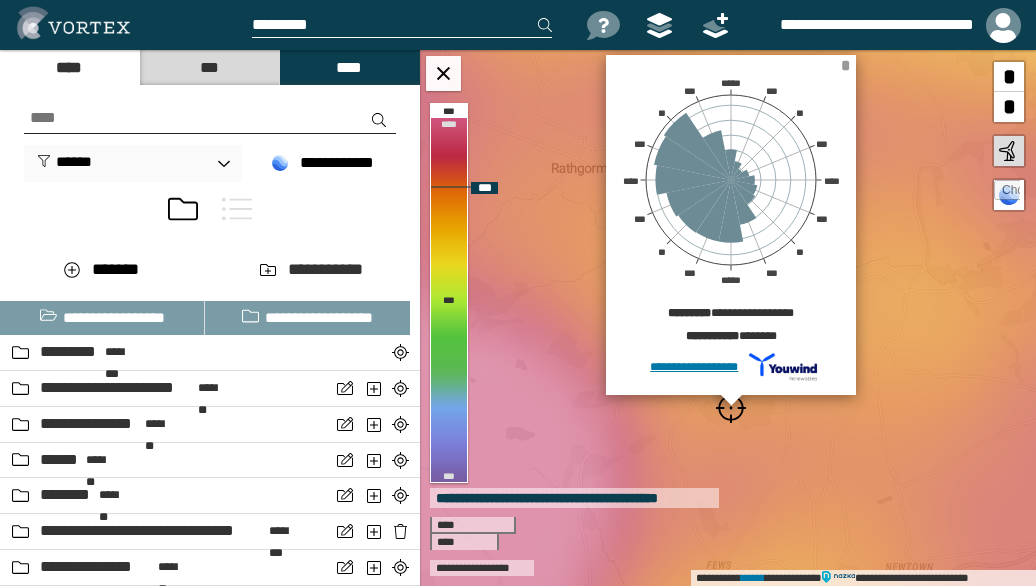 click on "*" at bounding box center (845, 65) 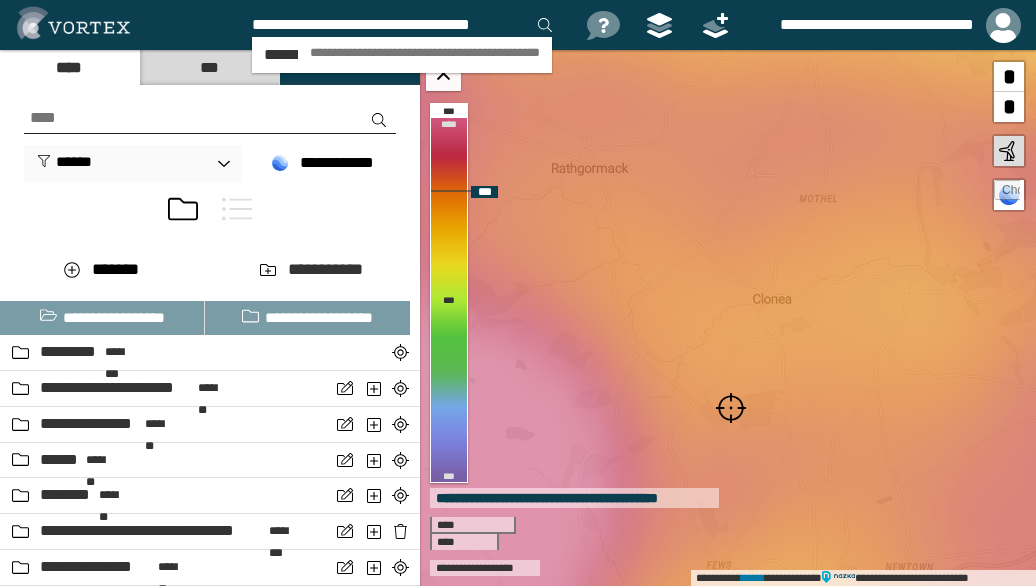 scroll, scrollTop: 0, scrollLeft: 2, axis: horizontal 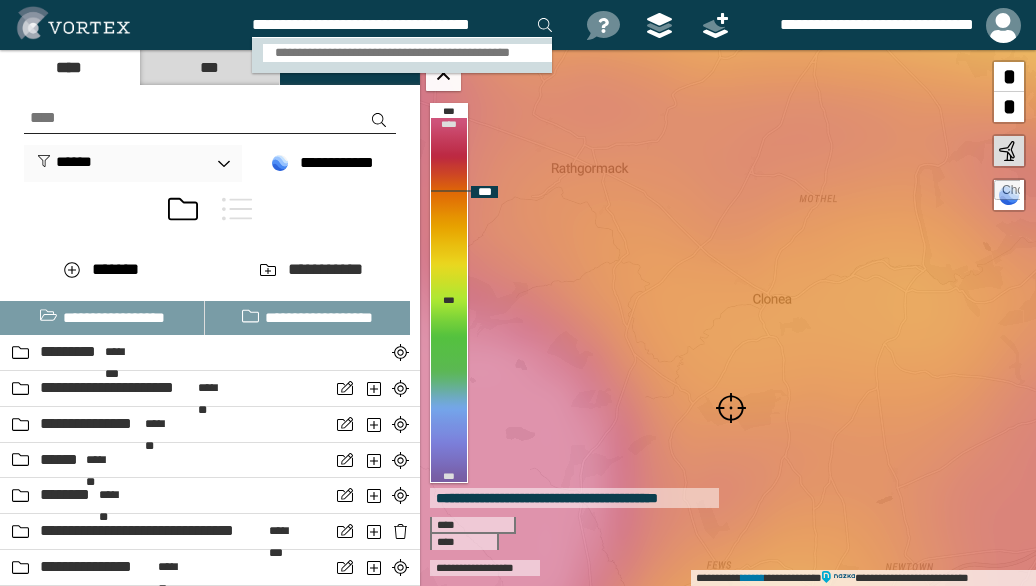 type on "**********" 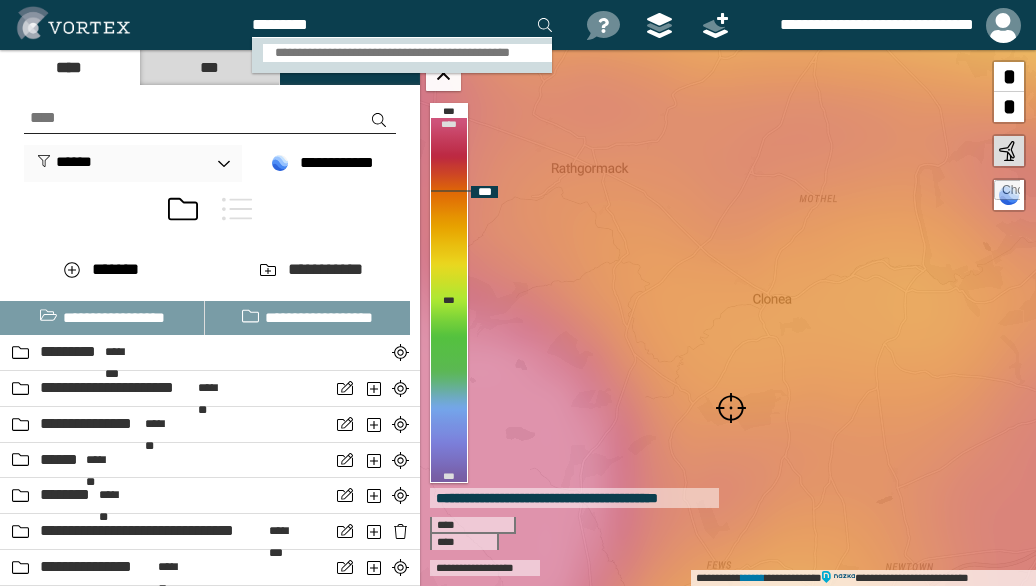 scroll, scrollTop: 0, scrollLeft: 0, axis: both 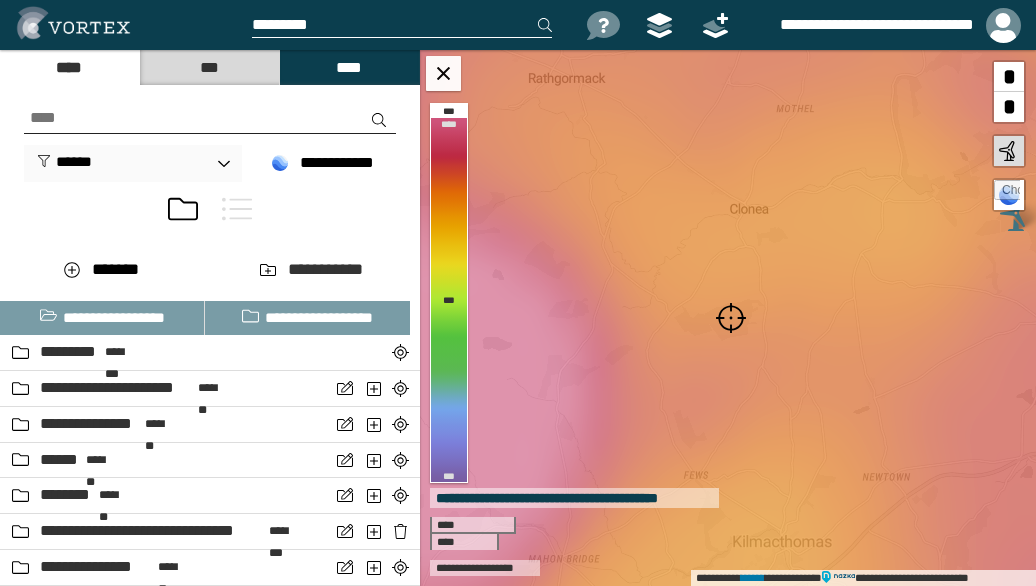 click at bounding box center [731, 318] 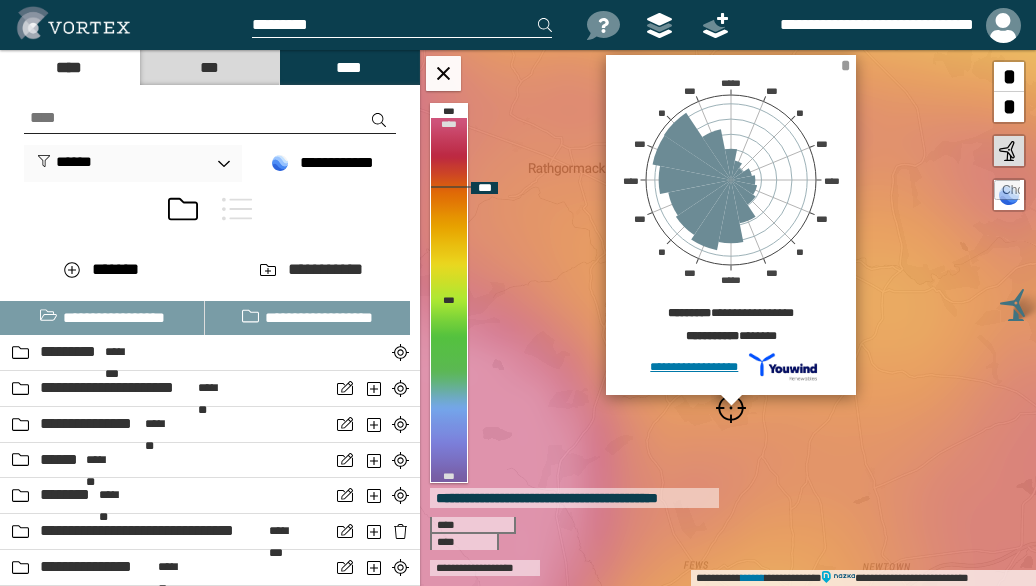 click on "*" at bounding box center [845, 65] 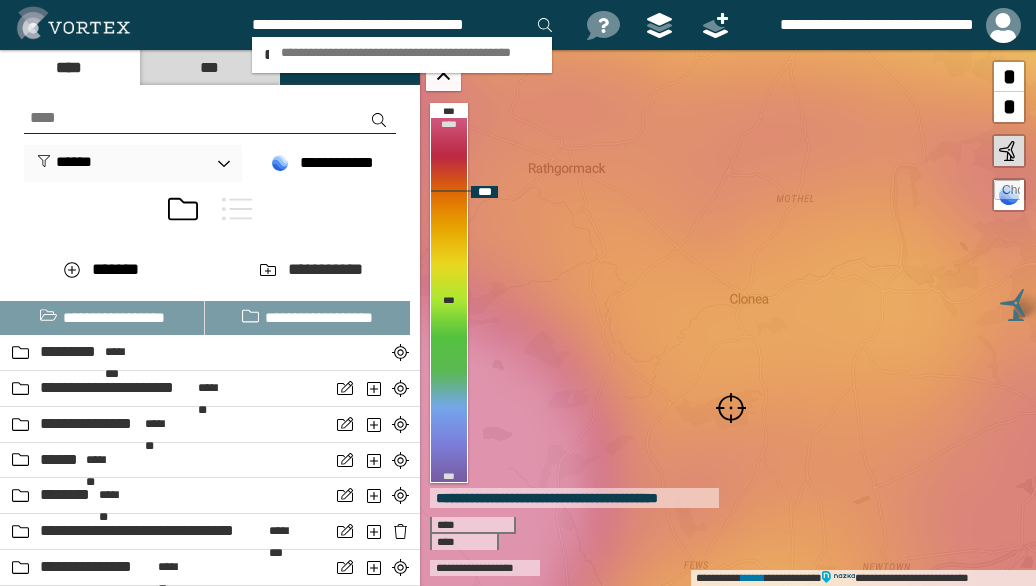 type on "**********" 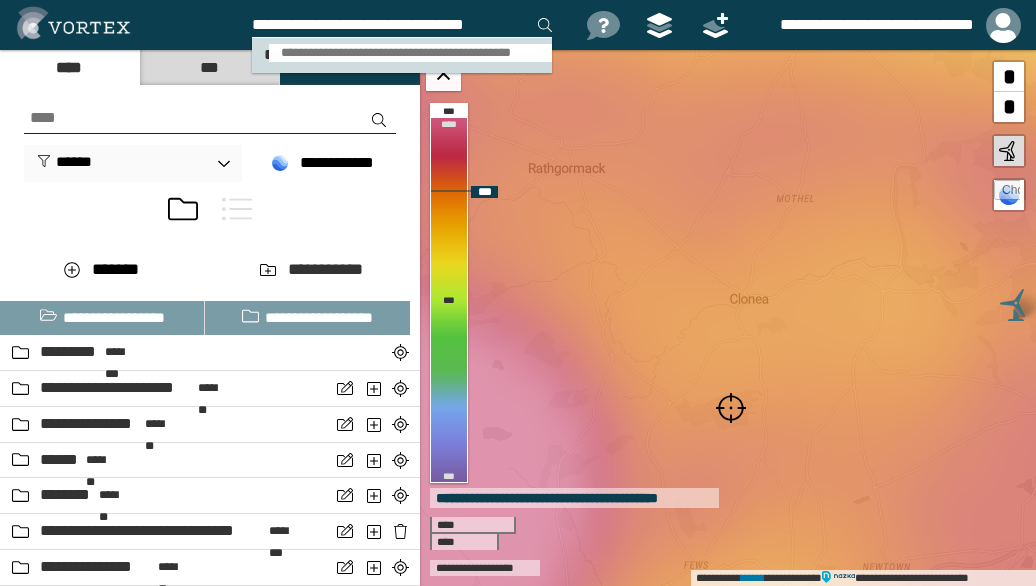 click on "**********" at bounding box center [410, 53] 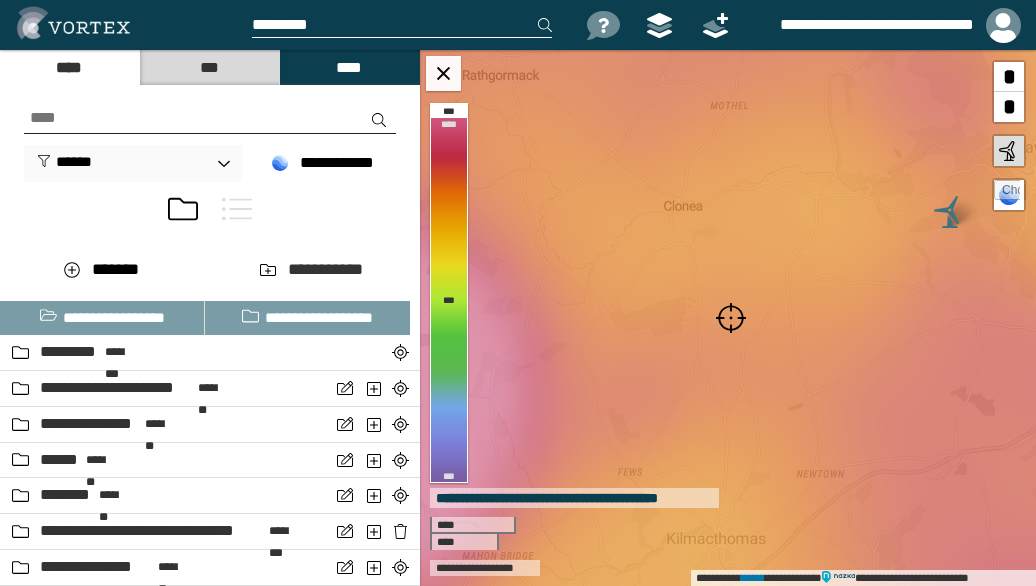 click at bounding box center (731, 318) 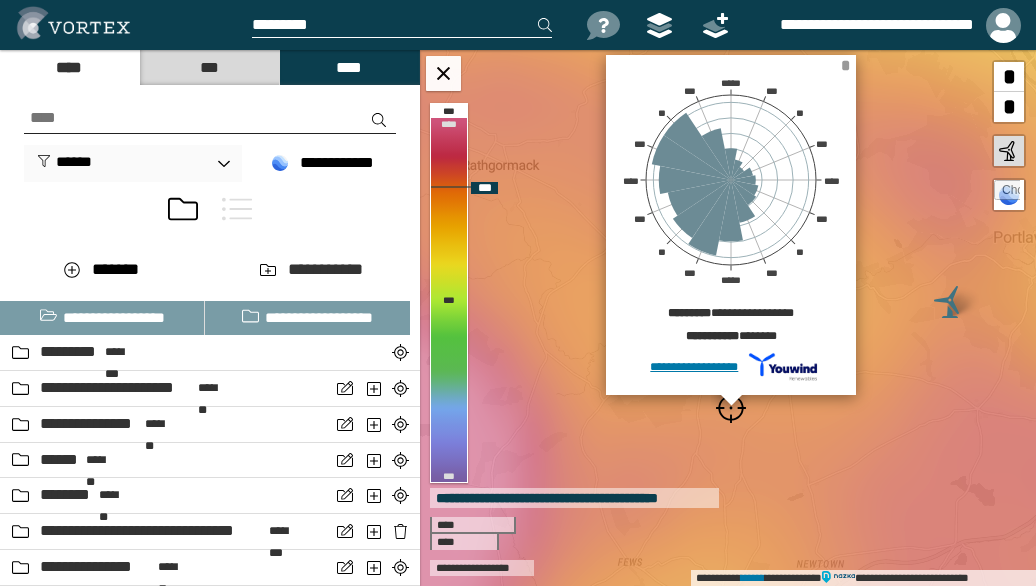 click on "*" at bounding box center [845, 65] 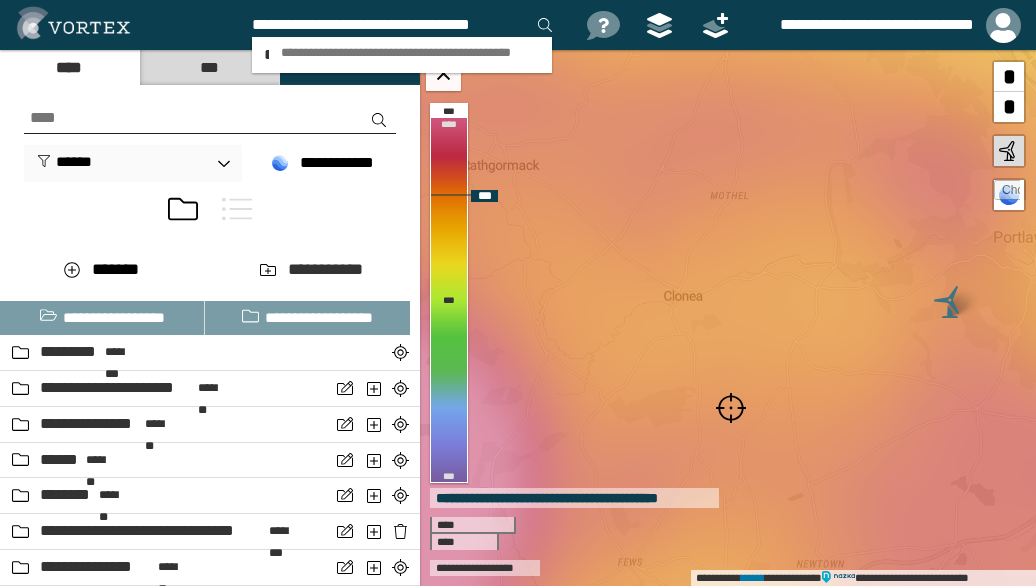 scroll, scrollTop: 0, scrollLeft: 2, axis: horizontal 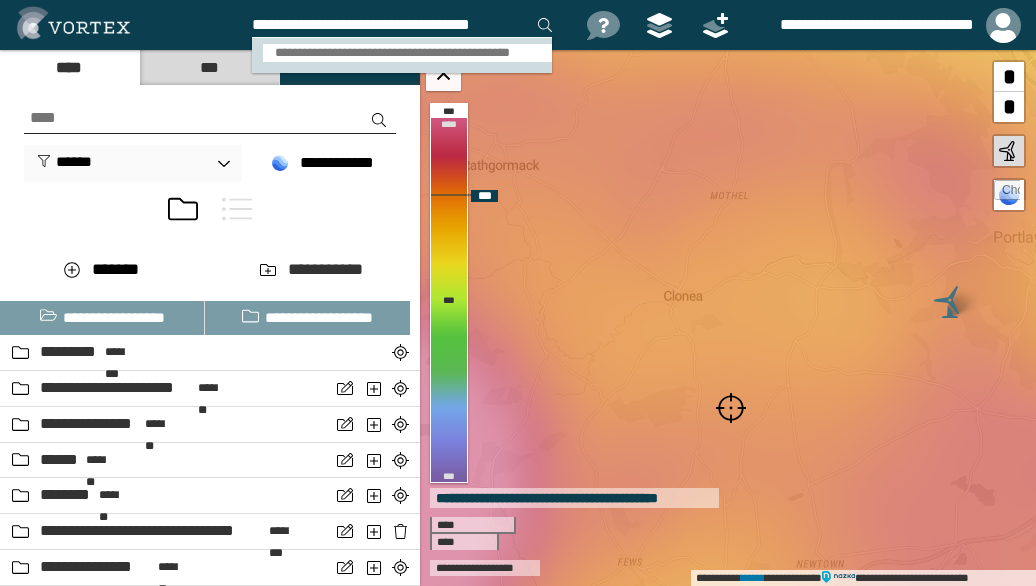 type on "**********" 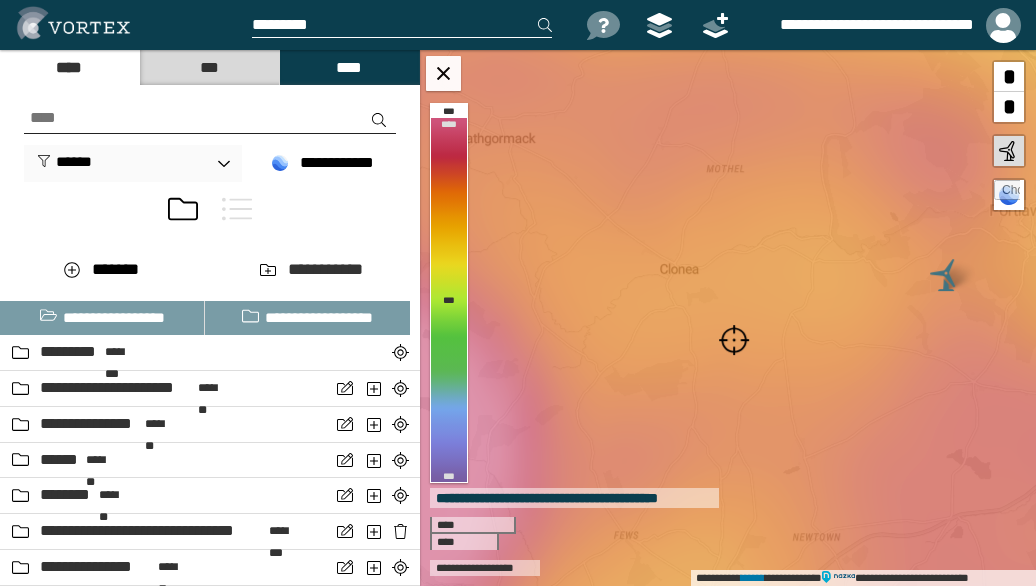 scroll, scrollTop: 0, scrollLeft: 0, axis: both 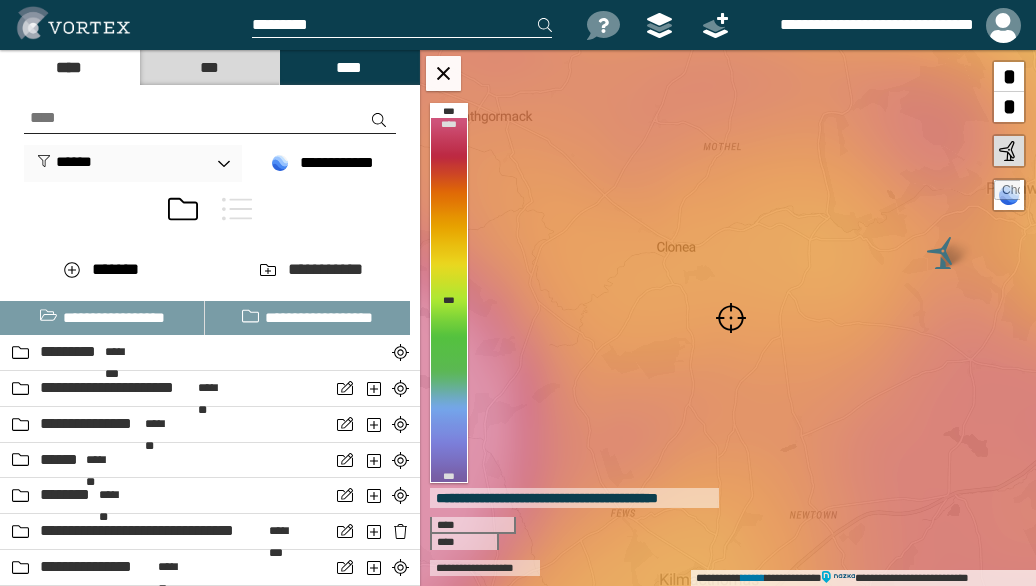 click at bounding box center [731, 318] 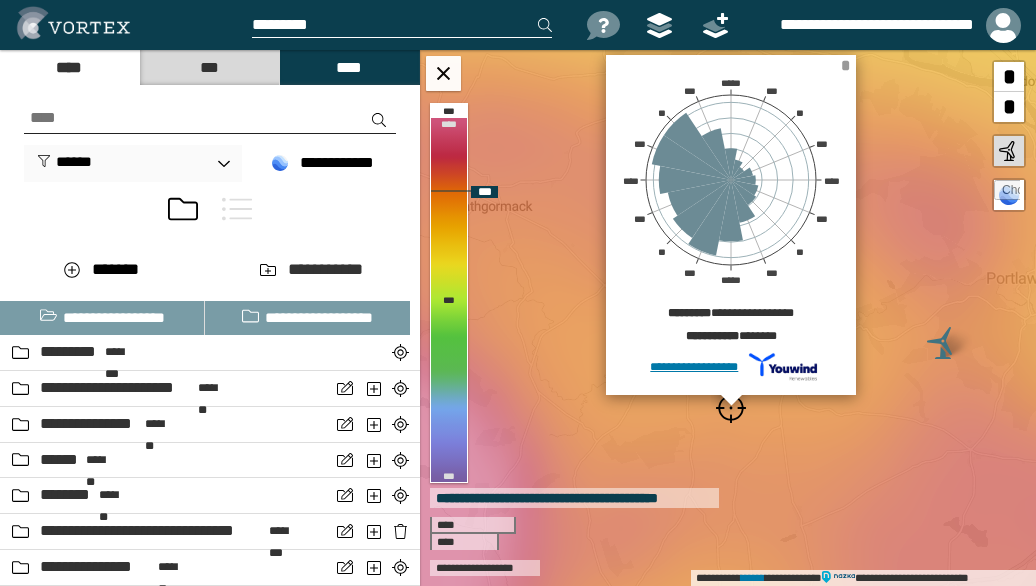 click on "*" at bounding box center (845, 65) 